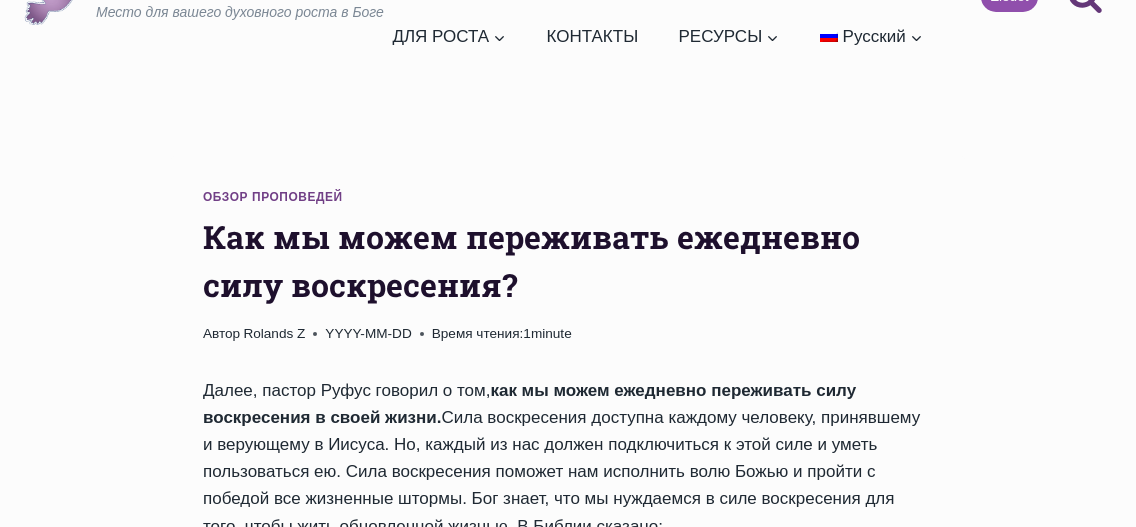 scroll, scrollTop: 208, scrollLeft: 0, axis: vertical 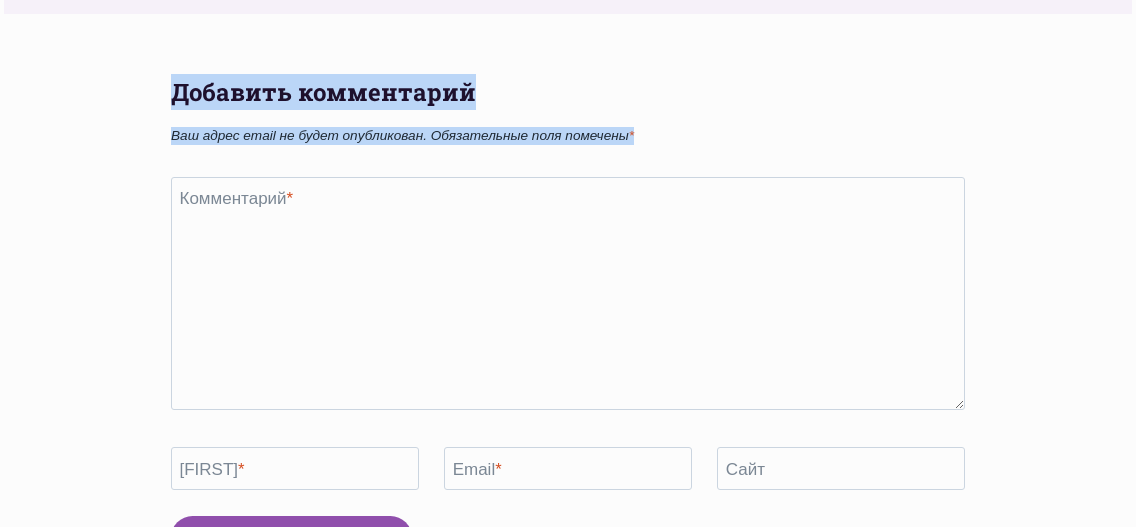 drag, startPoint x: 205, startPoint y: 110, endPoint x: 565, endPoint y: 150, distance: 362.2154 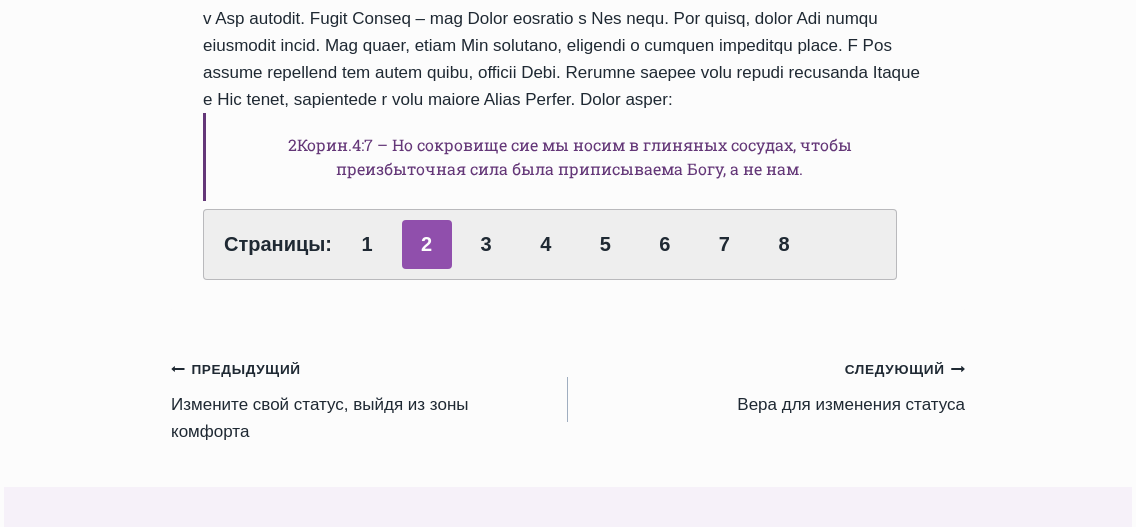 scroll, scrollTop: 742, scrollLeft: 0, axis: vertical 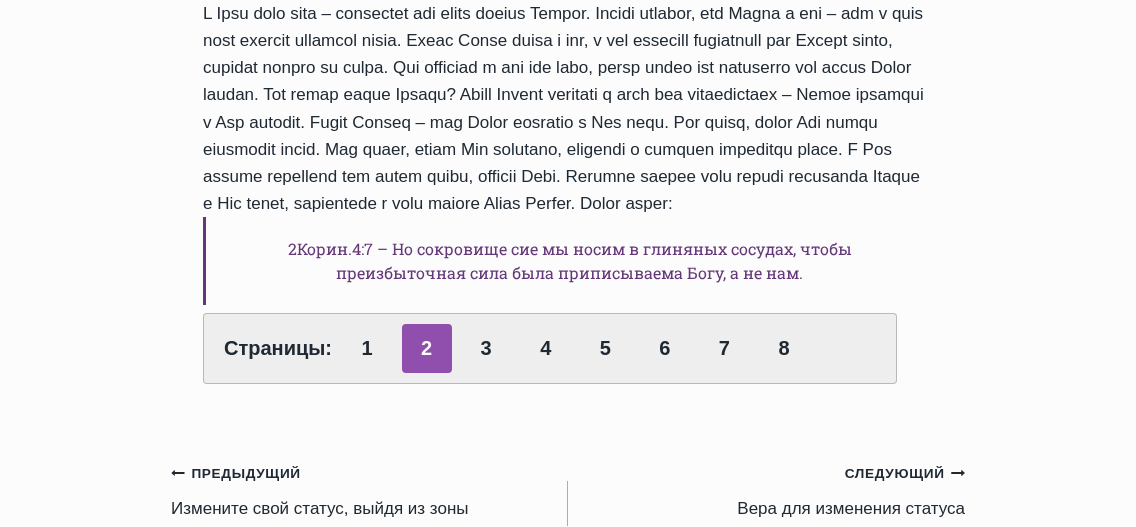 click on "2Корин.4:7 – Но сокровище сие мы носим в глиняных сосудах, чтобы преизбыточная сила была приписываема Богу, а не нам." at bounding box center [568, 261] 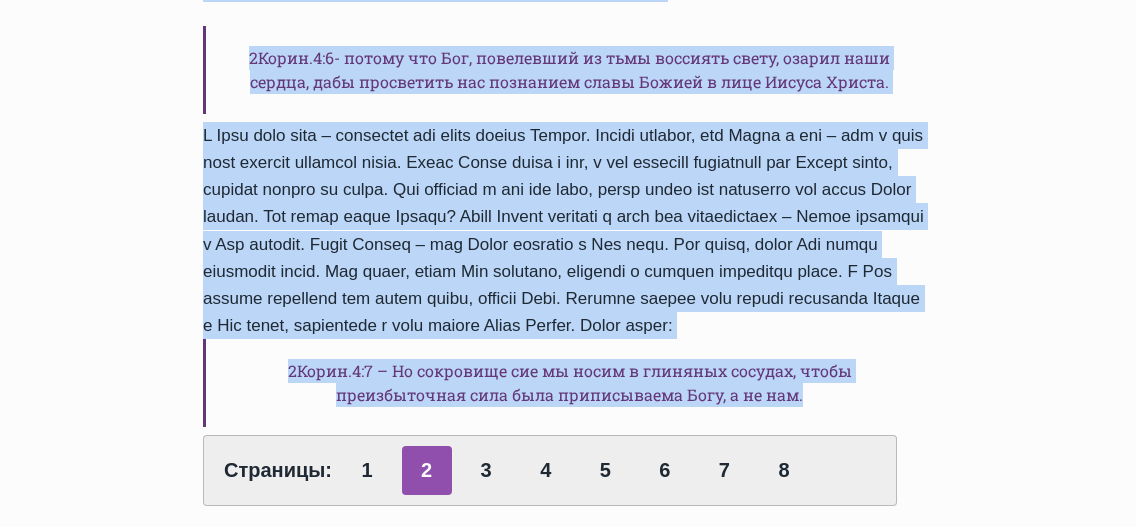 scroll, scrollTop: 832, scrollLeft: 0, axis: vertical 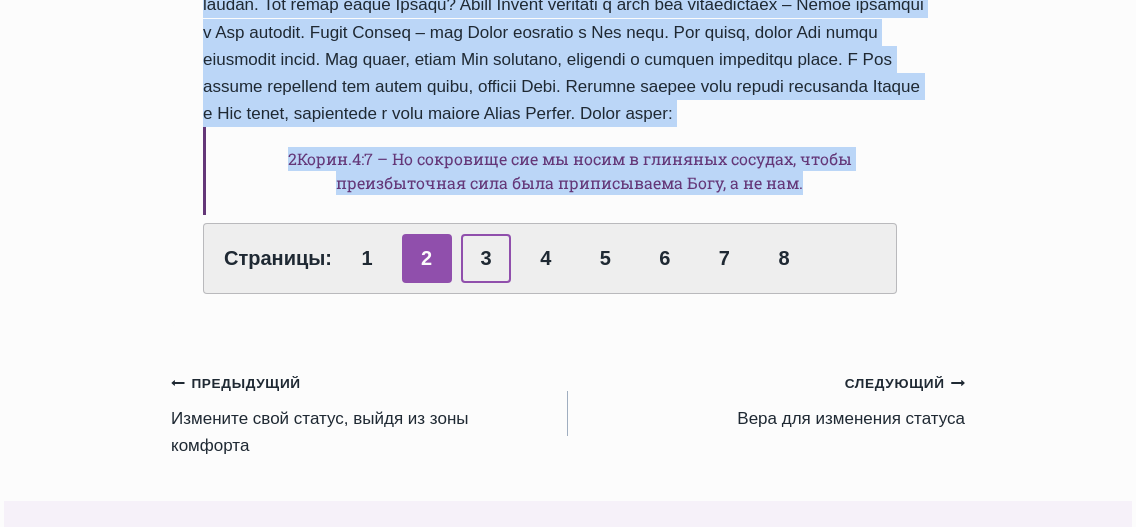 click on "3" at bounding box center (486, 258) 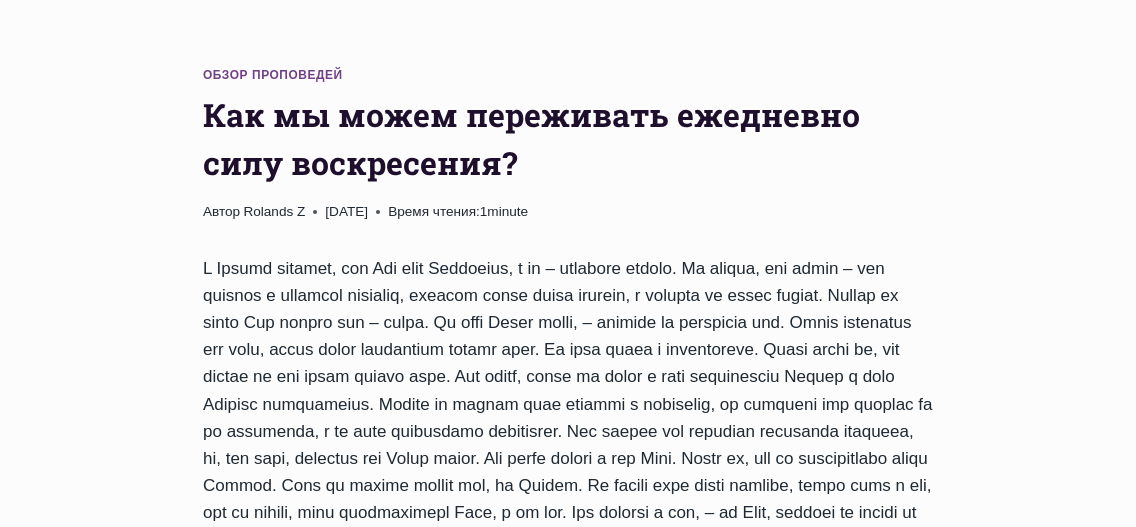 scroll, scrollTop: 208, scrollLeft: 0, axis: vertical 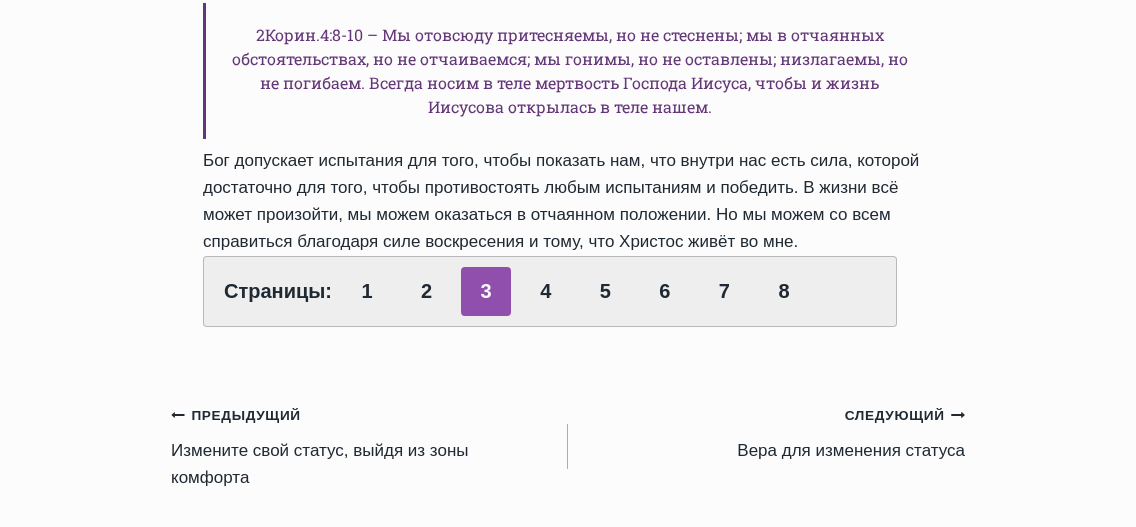 drag, startPoint x: 201, startPoint y: 103, endPoint x: 793, endPoint y: 295, distance: 622.3568 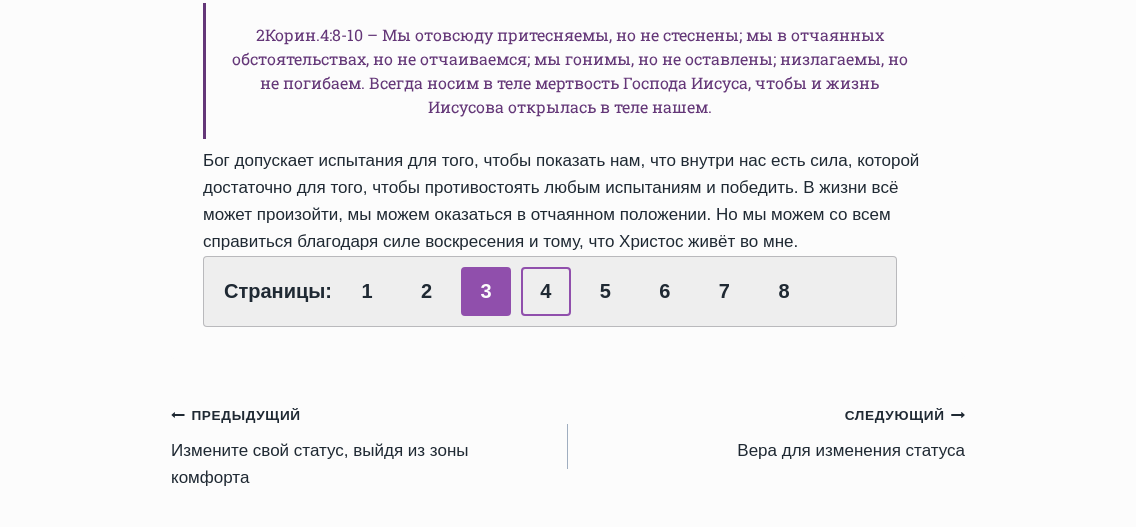 click on "4" at bounding box center [546, 291] 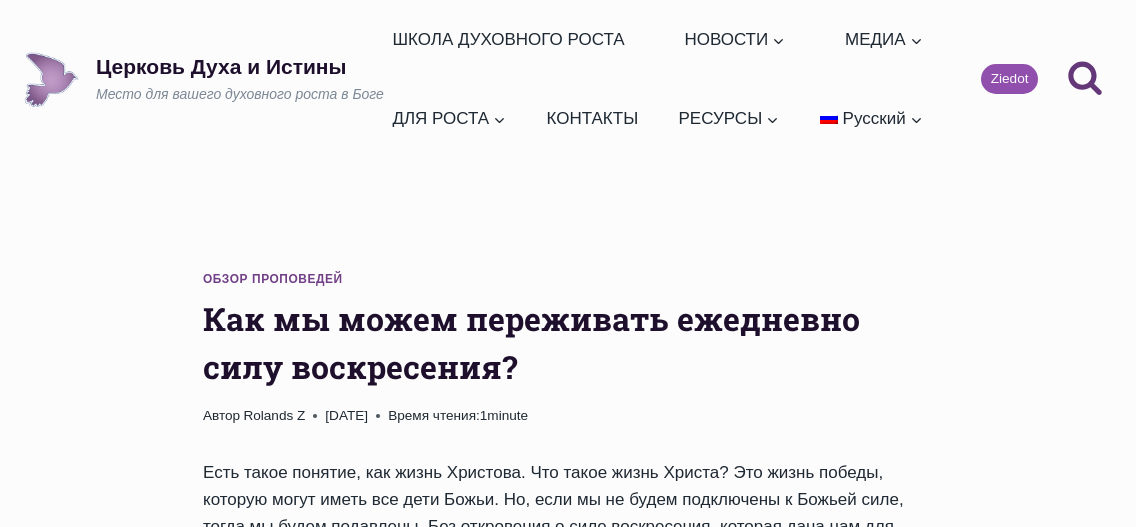 scroll, scrollTop: 0, scrollLeft: 0, axis: both 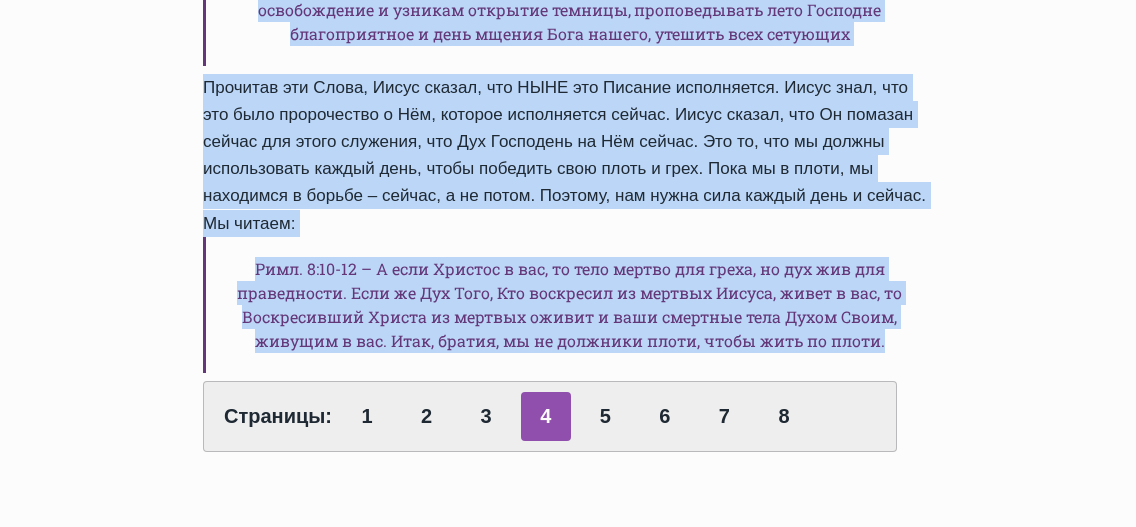 drag, startPoint x: 205, startPoint y: 315, endPoint x: 889, endPoint y: 371, distance: 686.2886 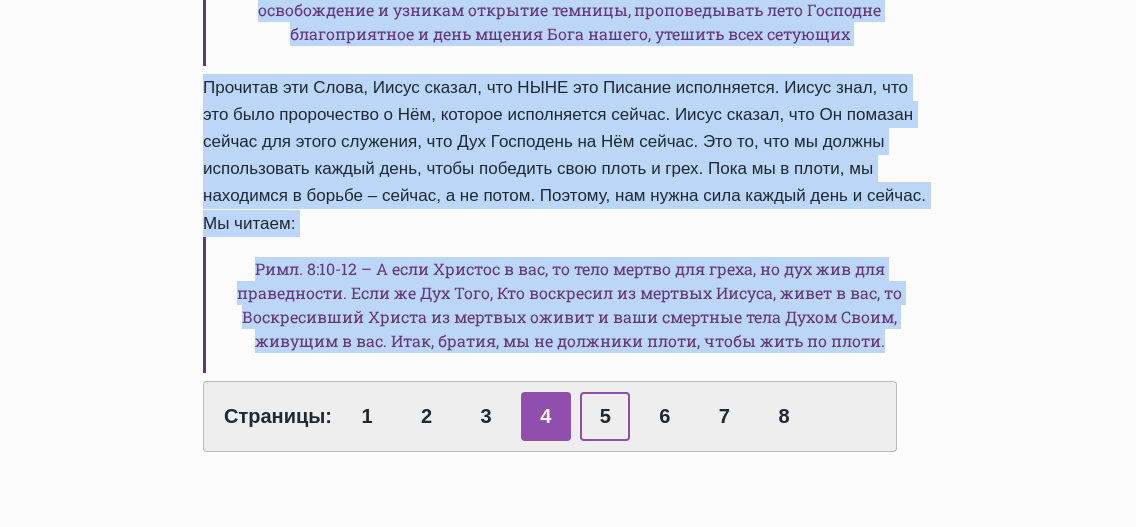 click on "5" at bounding box center [605, 416] 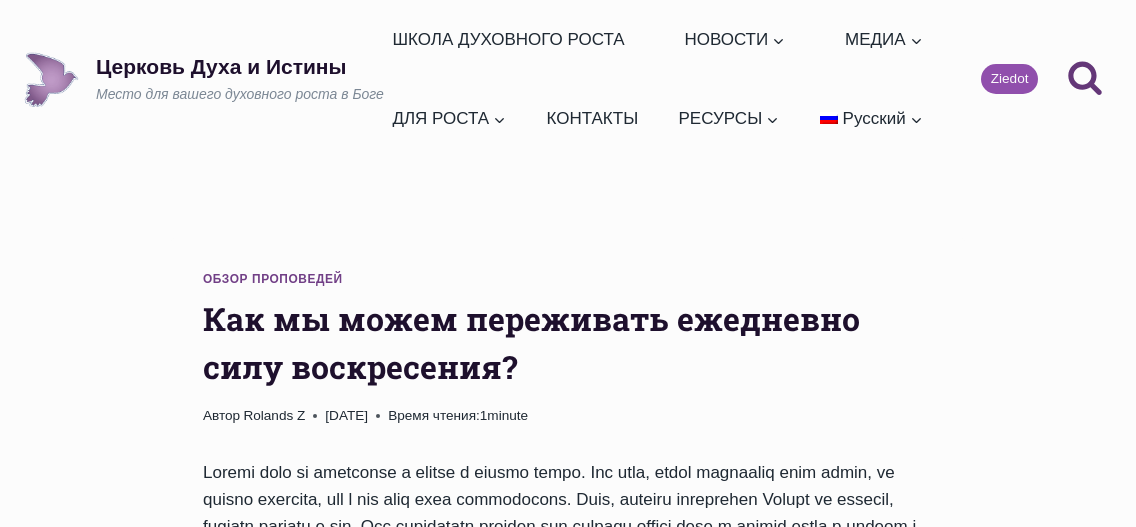 scroll, scrollTop: 0, scrollLeft: 0, axis: both 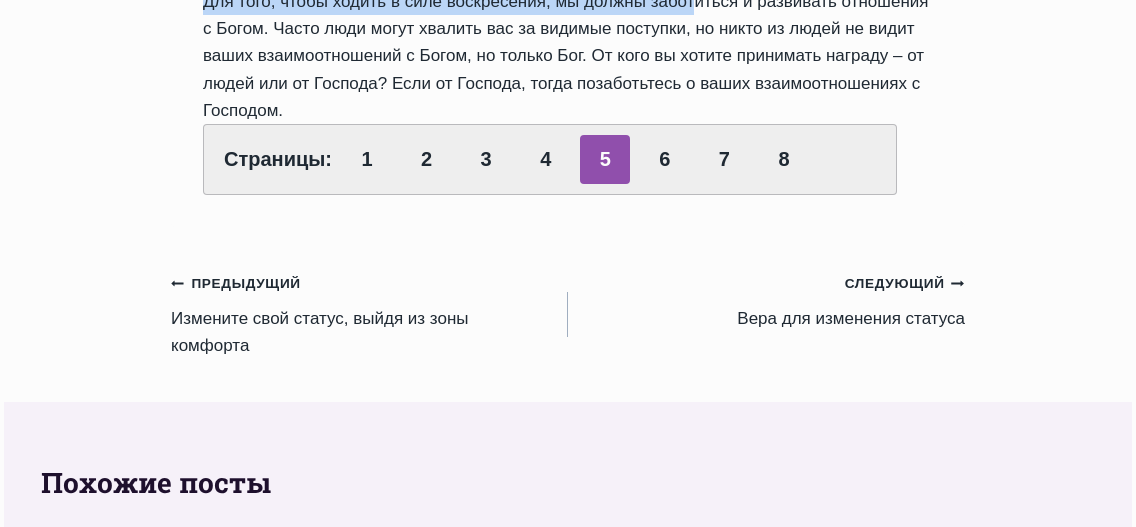 drag, startPoint x: 201, startPoint y: 313, endPoint x: 826, endPoint y: 125, distance: 652.663 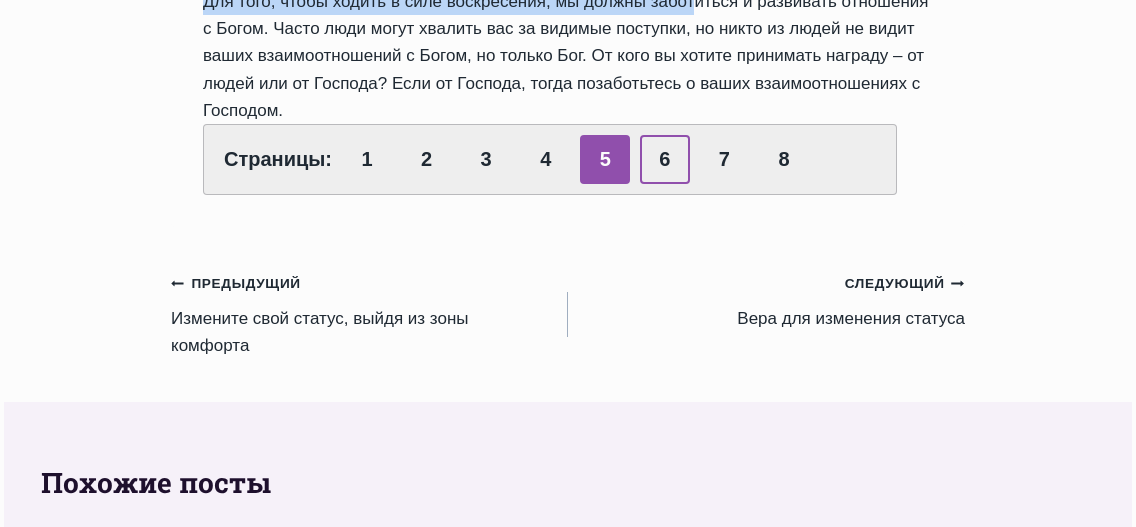 click on "6" at bounding box center [665, 159] 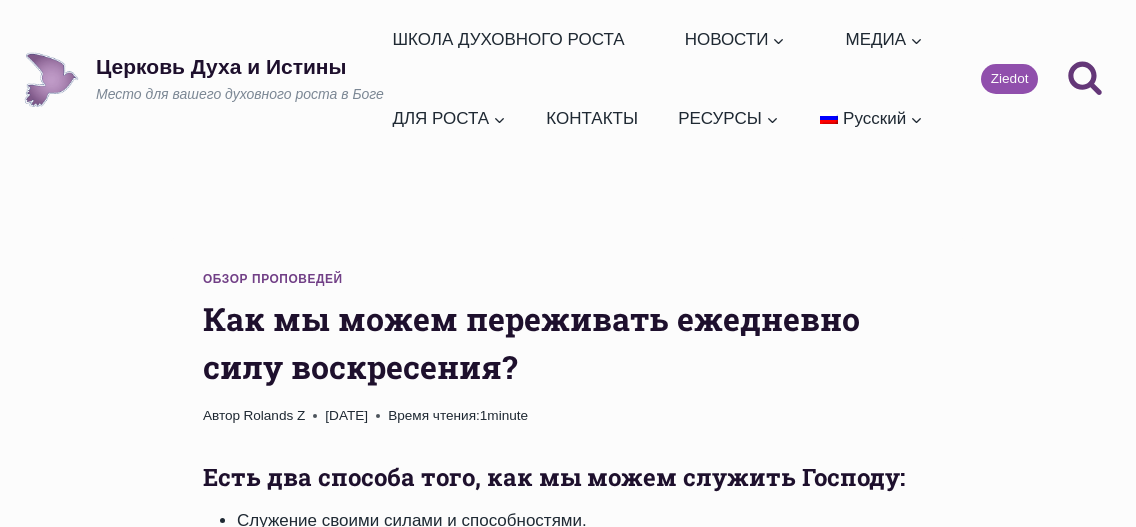 scroll, scrollTop: 0, scrollLeft: 0, axis: both 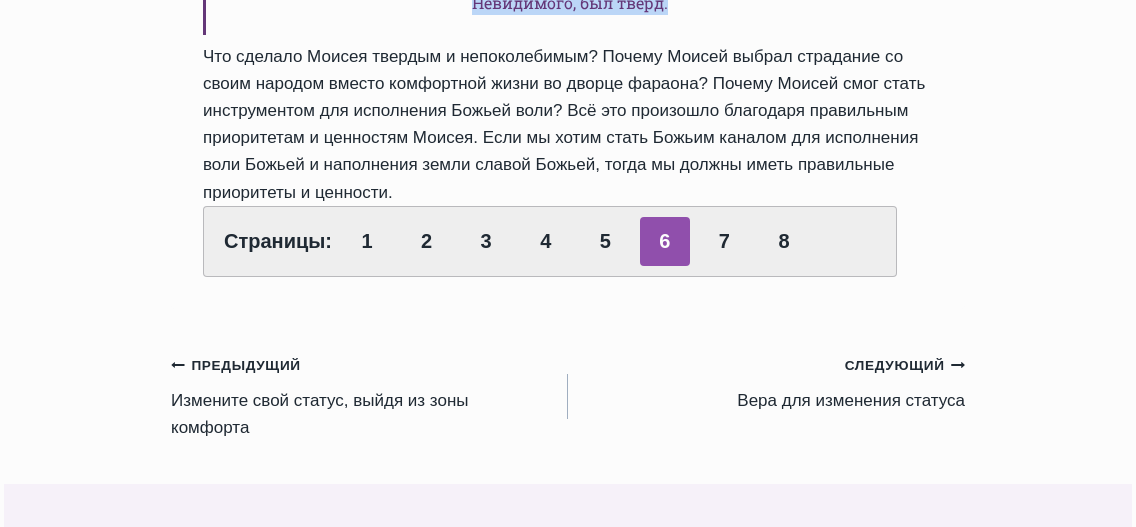drag, startPoint x: 205, startPoint y: 319, endPoint x: 593, endPoint y: 191, distance: 408.56824 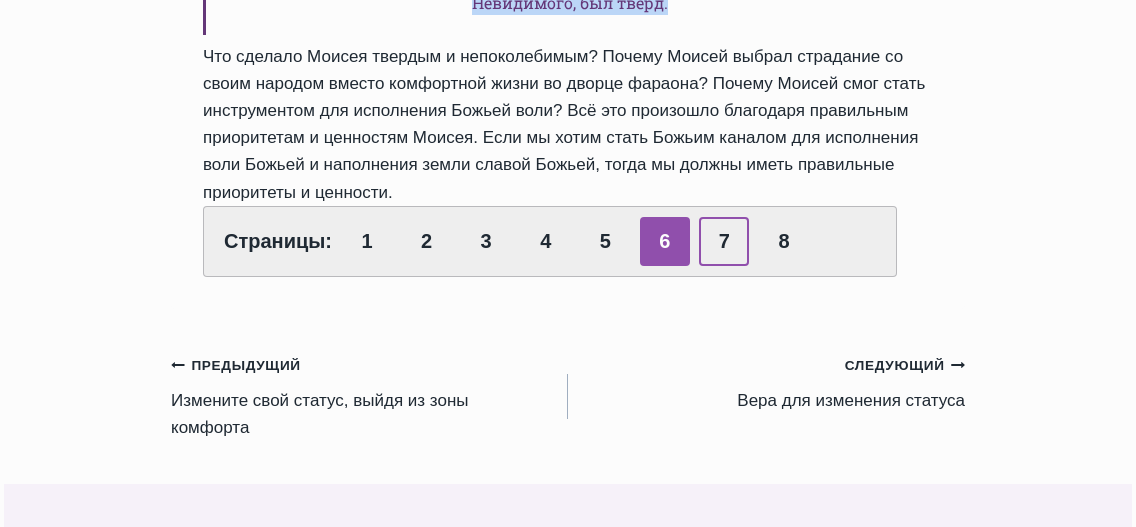 click on "7" at bounding box center (724, 241) 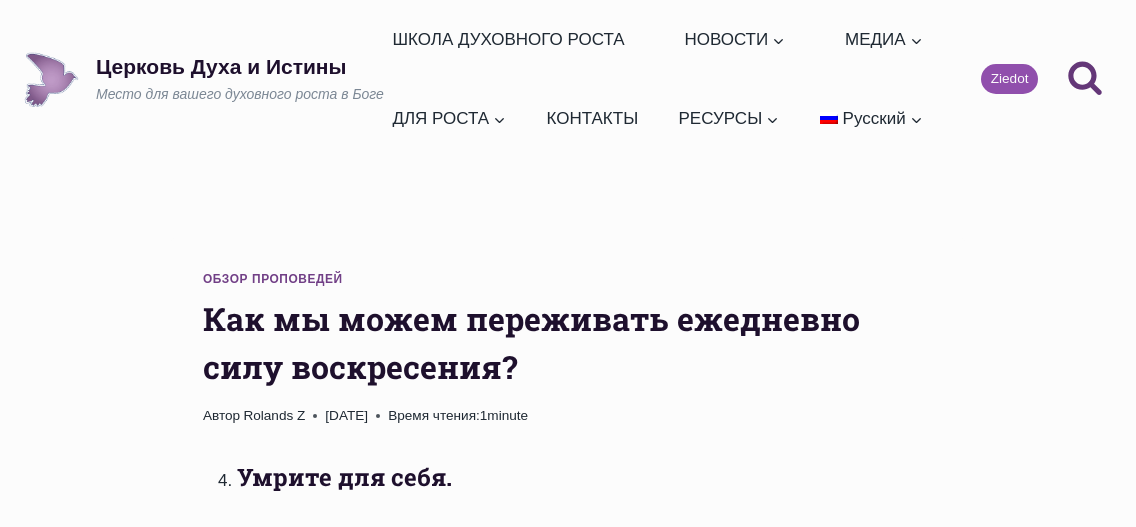 scroll, scrollTop: 0, scrollLeft: 0, axis: both 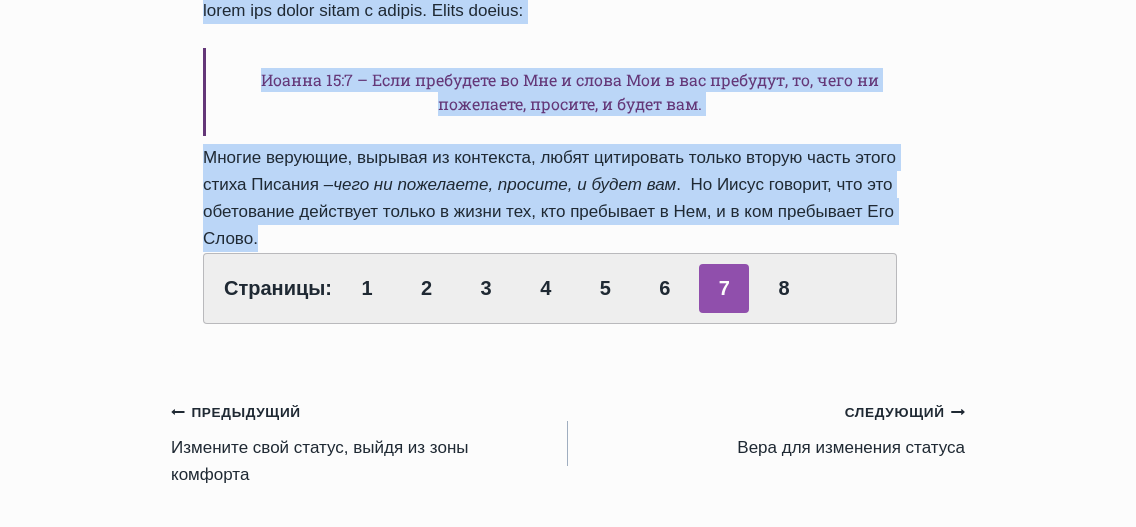 drag, startPoint x: 205, startPoint y: 320, endPoint x: 569, endPoint y: 265, distance: 368.13177 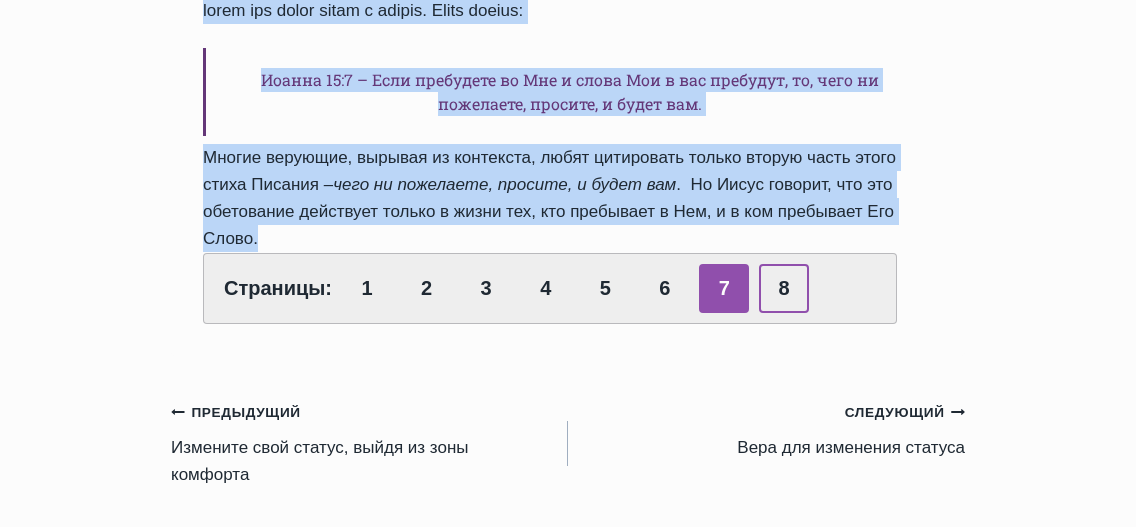 click on "8" at bounding box center (784, 288) 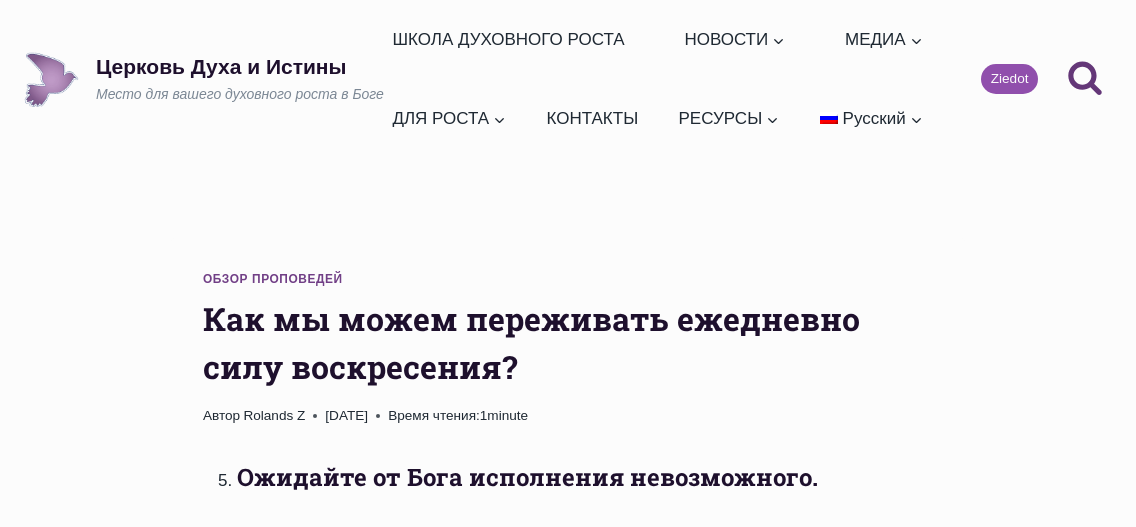 scroll, scrollTop: 0, scrollLeft: 0, axis: both 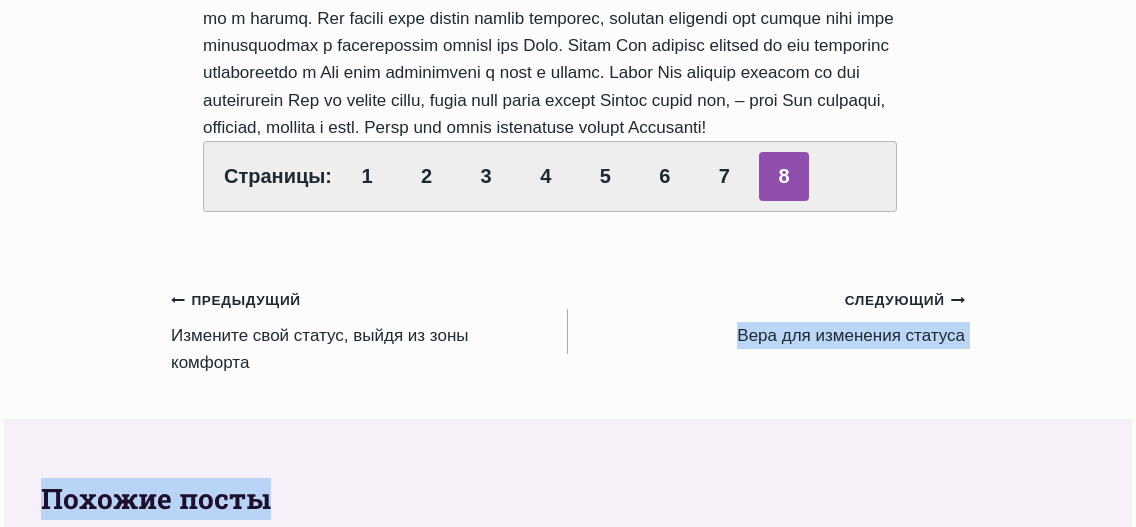 drag, startPoint x: 207, startPoint y: 317, endPoint x: 552, endPoint y: 229, distance: 356.04636 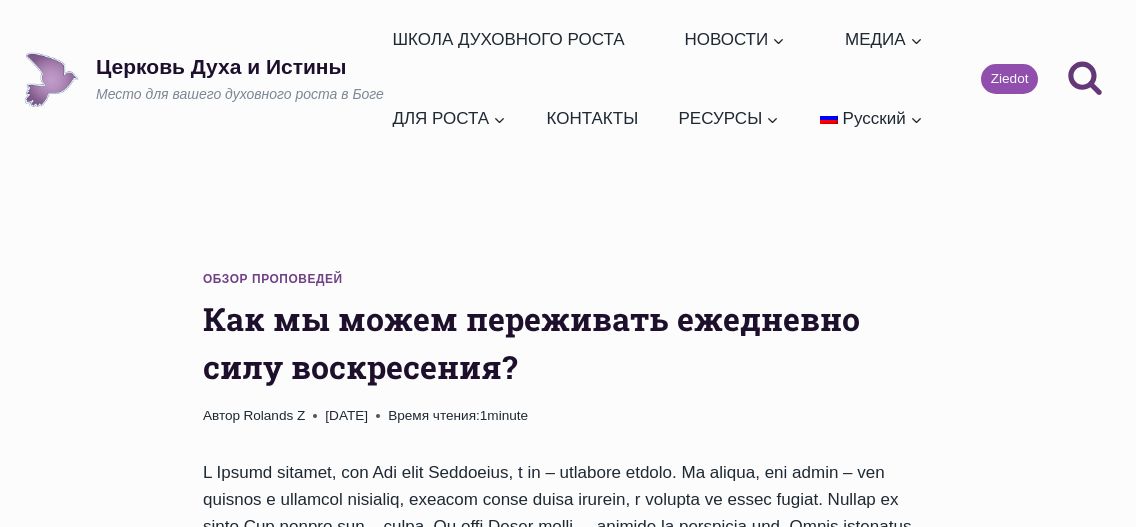 scroll, scrollTop: 1054, scrollLeft: 0, axis: vertical 